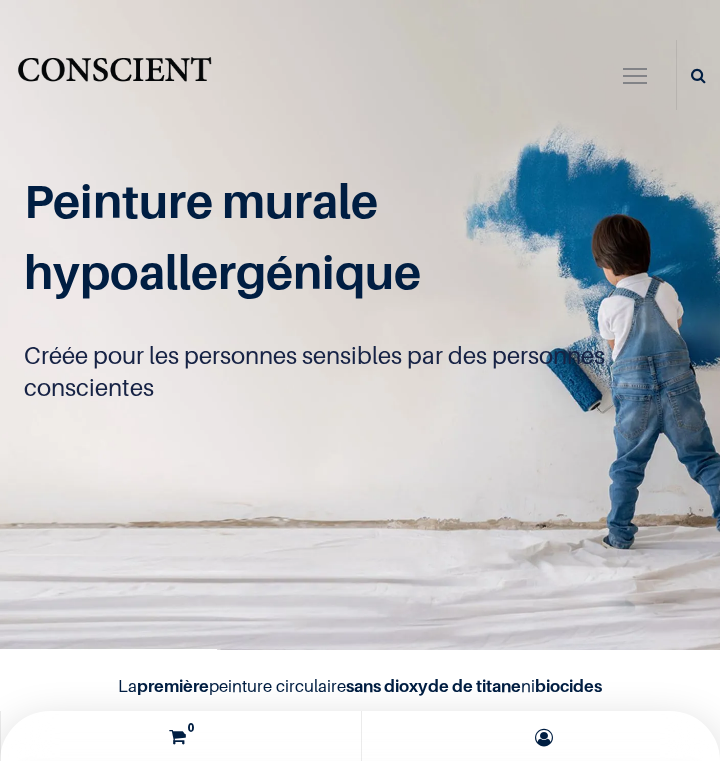 scroll, scrollTop: 0, scrollLeft: 0, axis: both 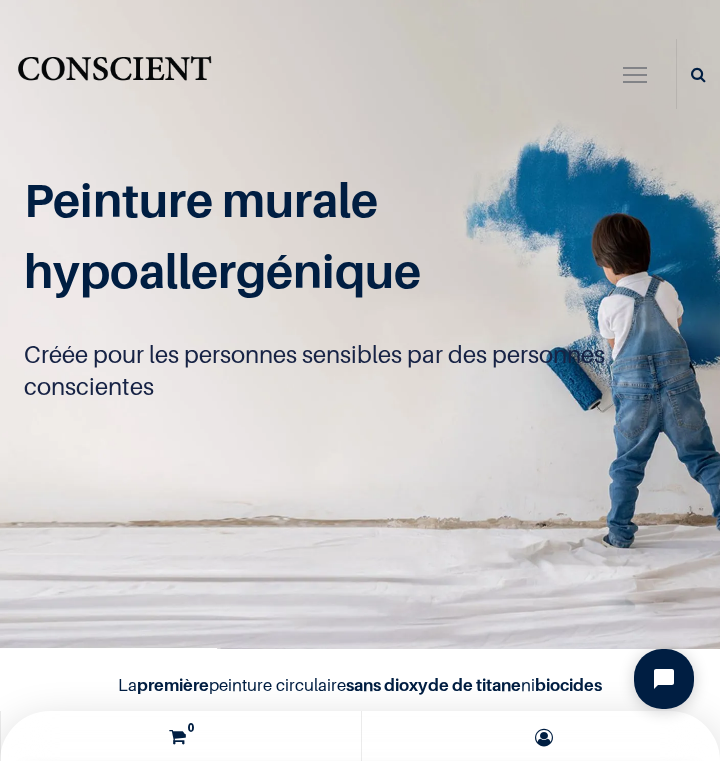 click at bounding box center [635, 77] 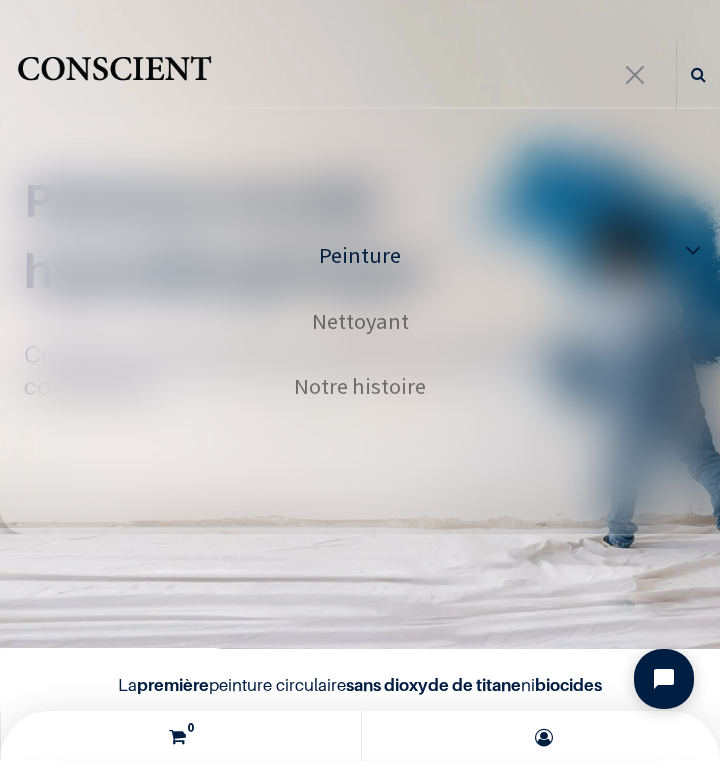 click on "Peinture" at bounding box center (360, 255) 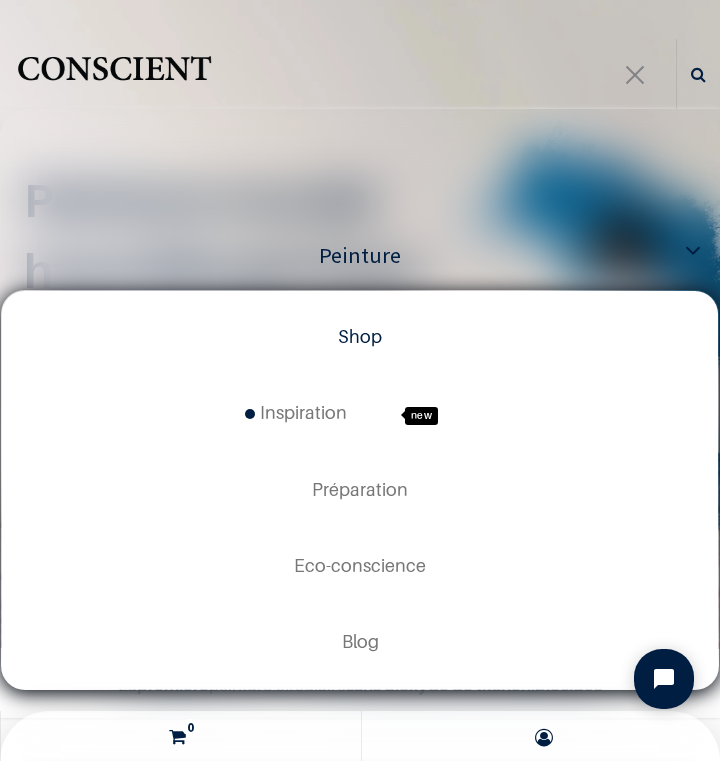 click on "Shop" at bounding box center [360, 336] 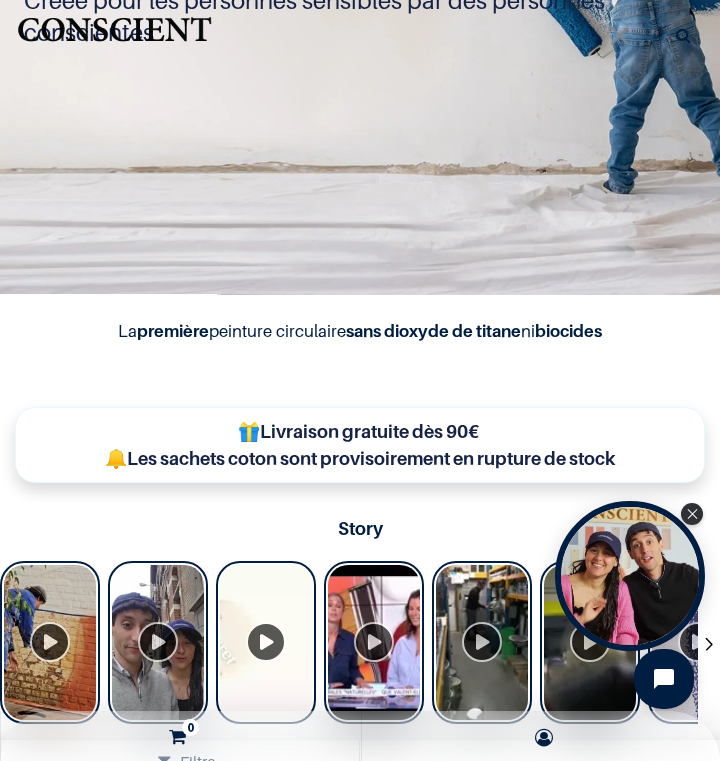 scroll, scrollTop: 531, scrollLeft: 0, axis: vertical 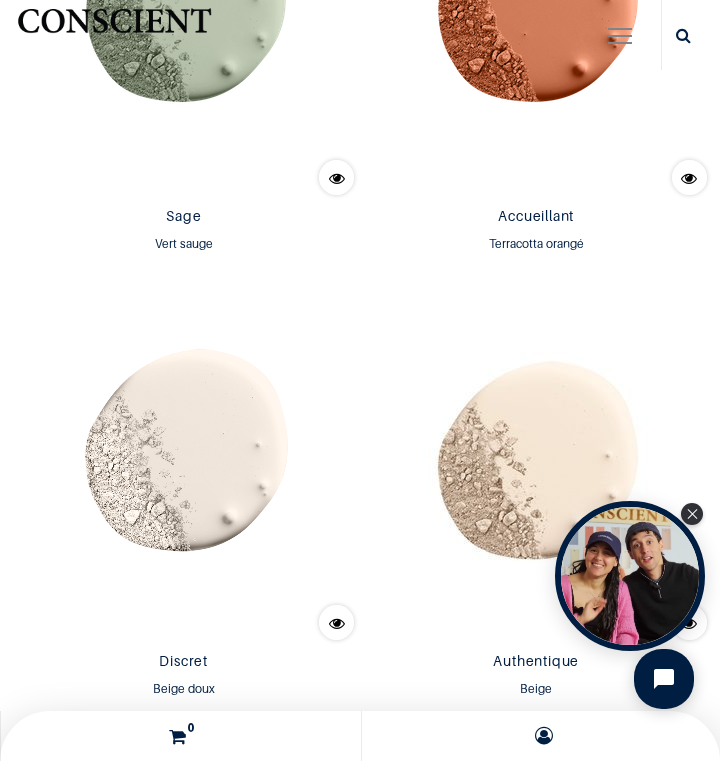 click 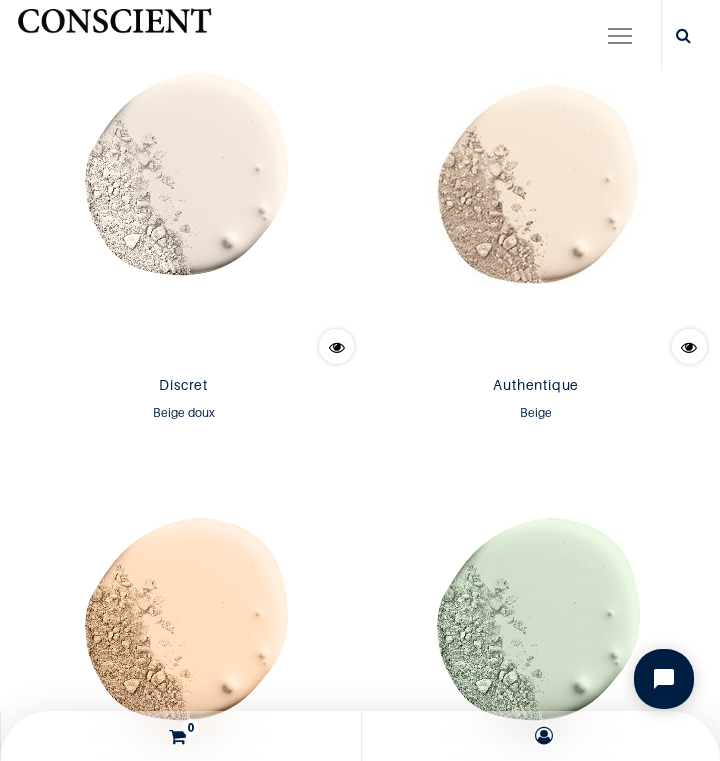 scroll, scrollTop: 3401, scrollLeft: 0, axis: vertical 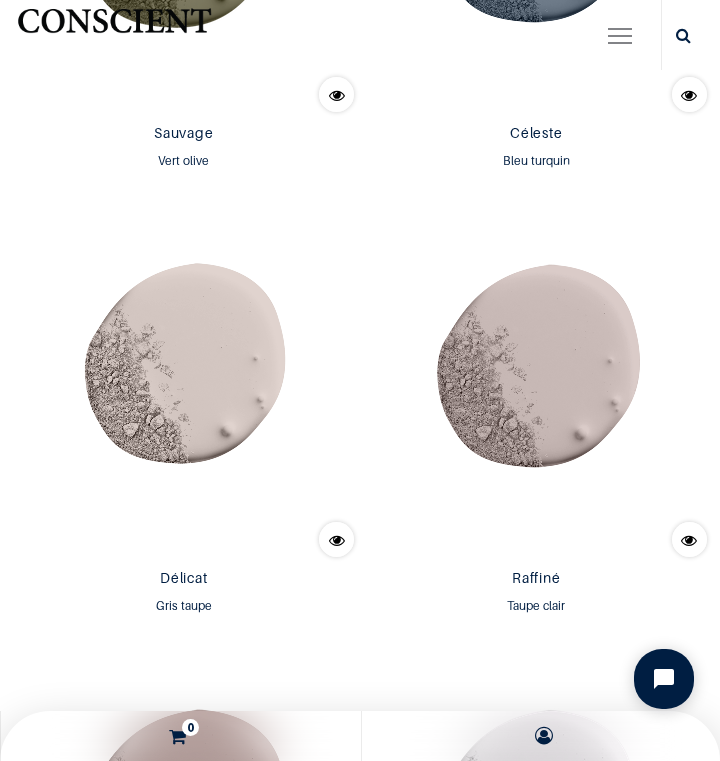click at bounding box center (184, 380) 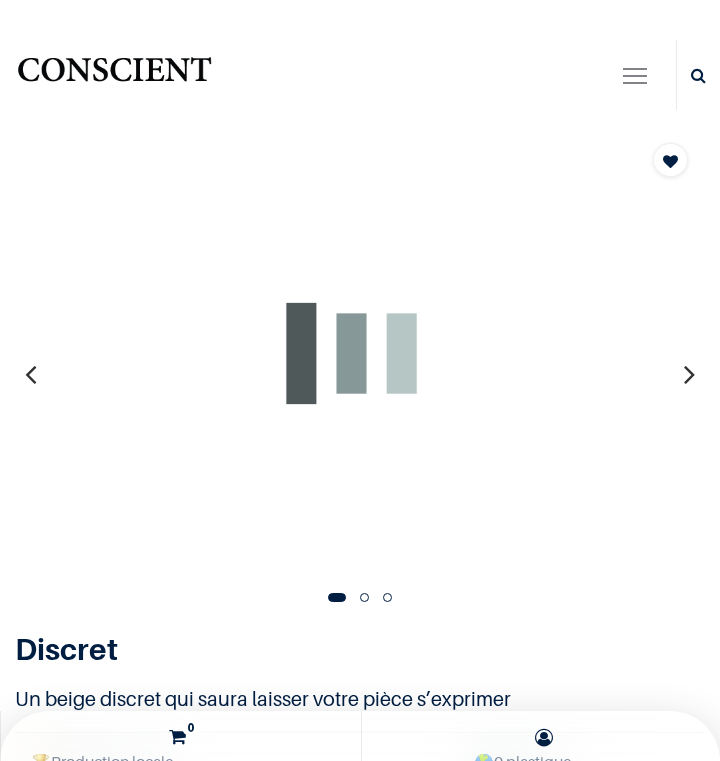 scroll, scrollTop: 0, scrollLeft: 0, axis: both 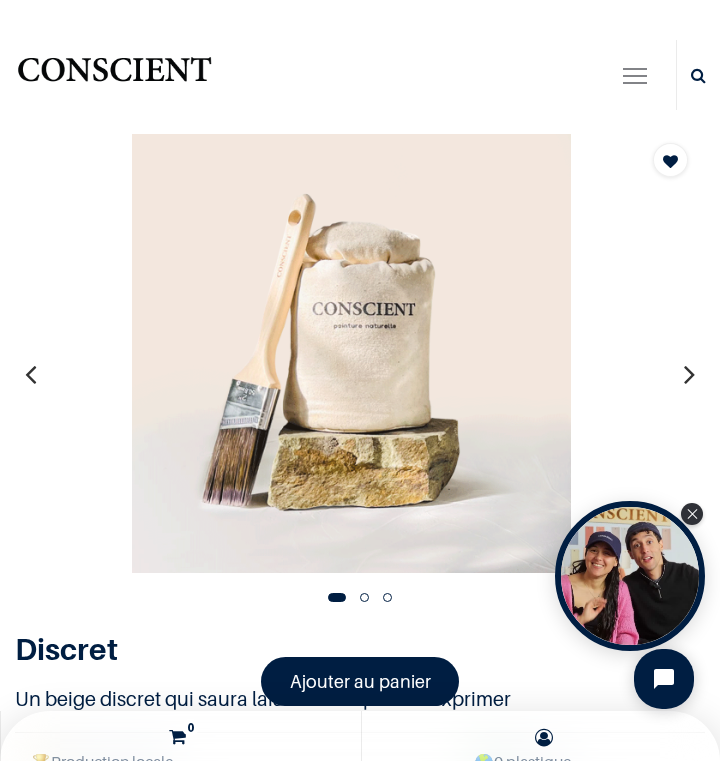 click at bounding box center (689, 374) 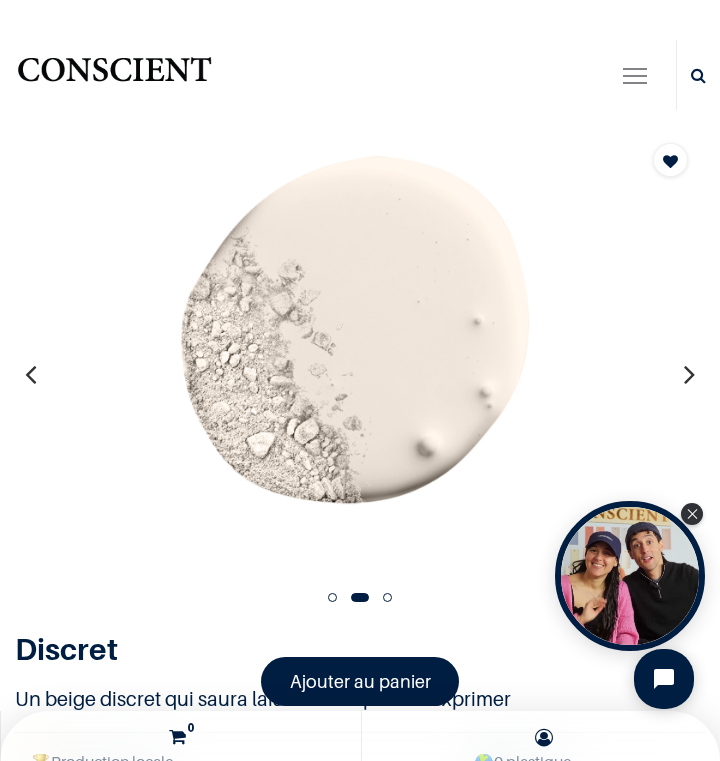 click at bounding box center (689, 374) 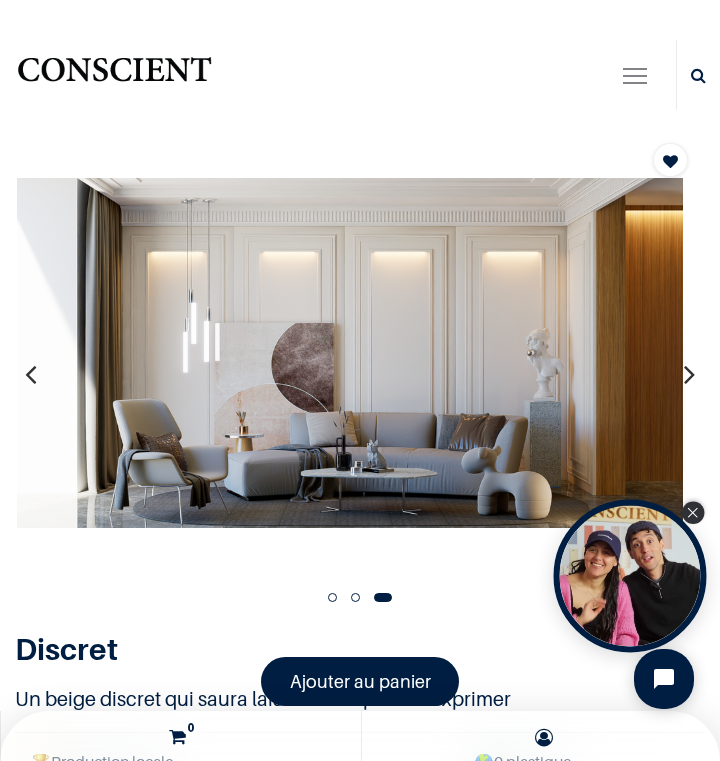 click 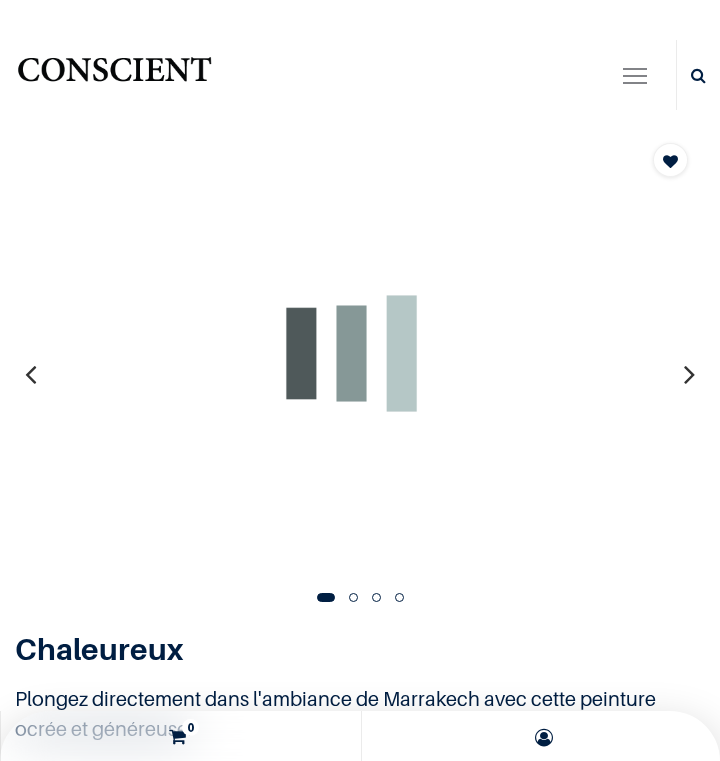 scroll, scrollTop: 0, scrollLeft: 0, axis: both 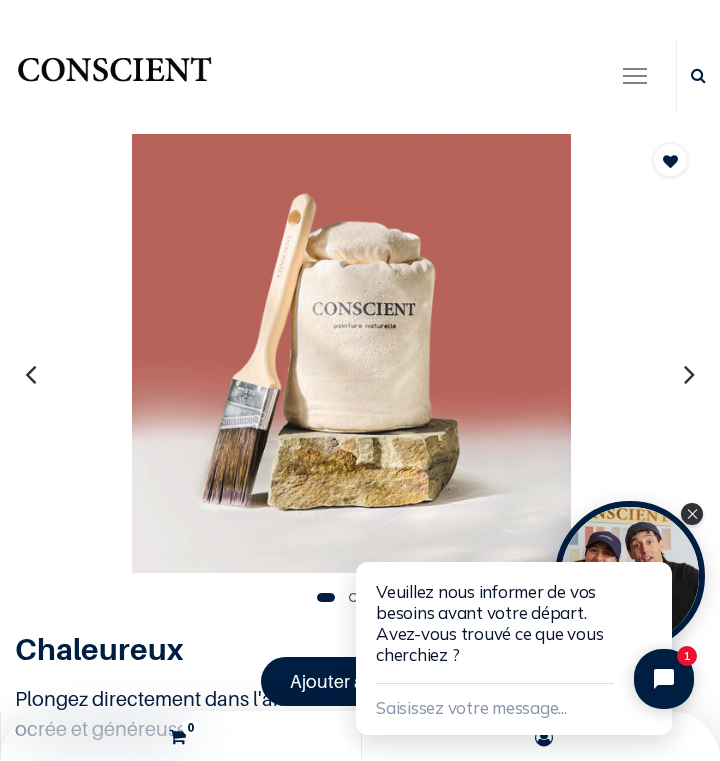 click on "Veuillez nous informer de vos besoins avant votre départ. Avez-vous trouvé ce que vous cherchiez ? Saisissez votre message... 1" 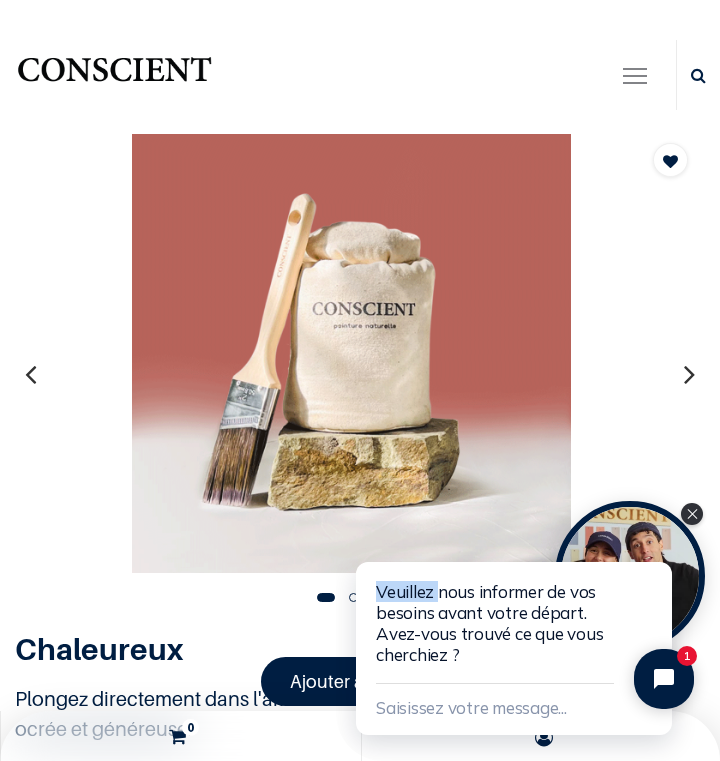click on "Veuillez nous informer de vos besoins avant votre départ. Avez-vous trouvé ce que vous cherchiez ? Saisissez votre message... 1" 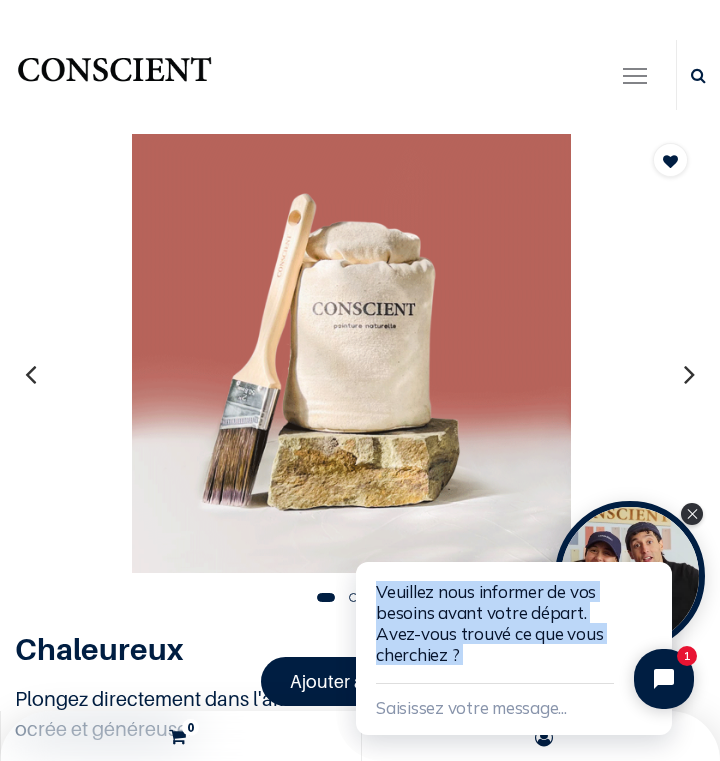 click on "Veuillez nous informer de vos besoins avant votre départ. Avez-vous trouvé ce que vous cherchiez ? Saisissez votre message... 1" 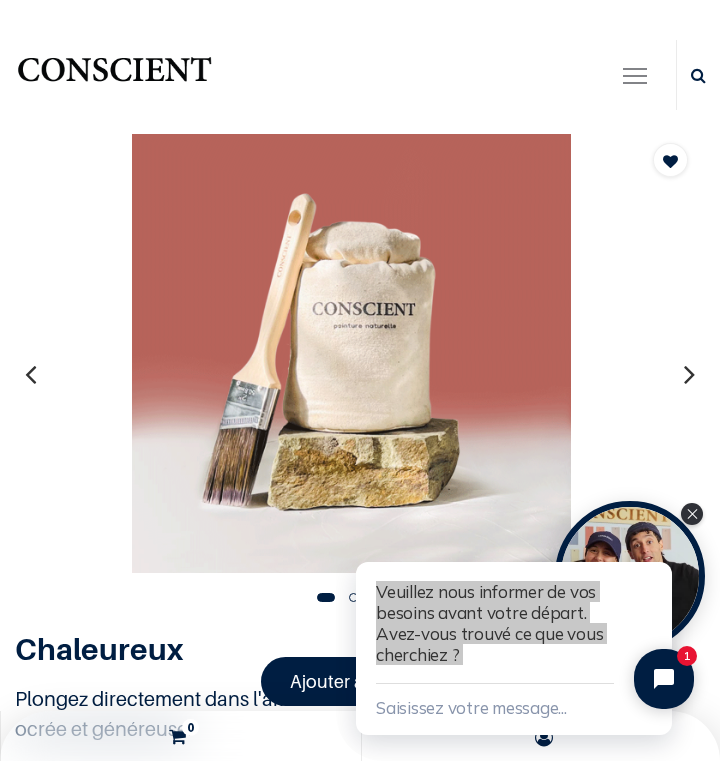 click at bounding box center (351, 353) 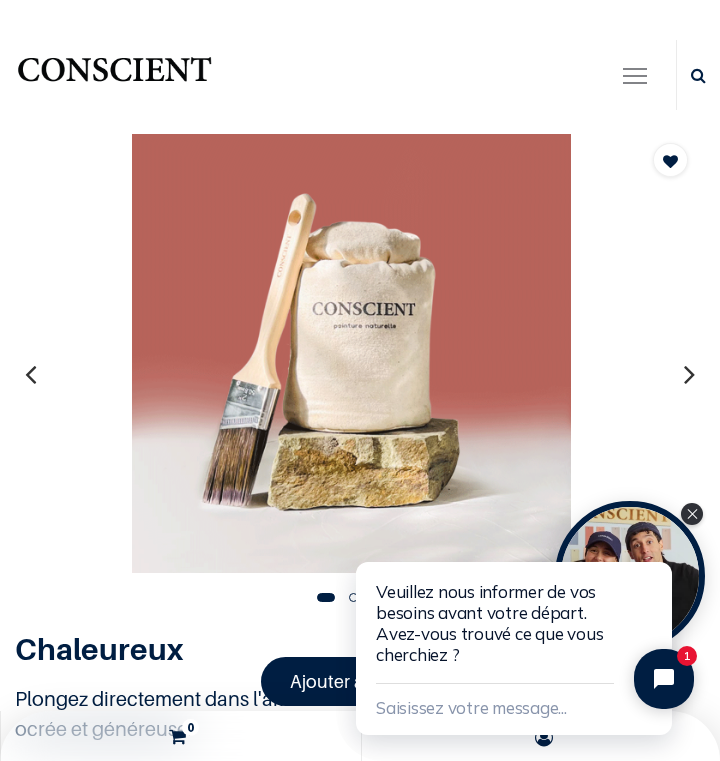 click on "Veuillez nous informer de vos besoins avant votre départ. Avez-vous trouvé ce que vous cherchiez ? Saisissez votre message... 1" 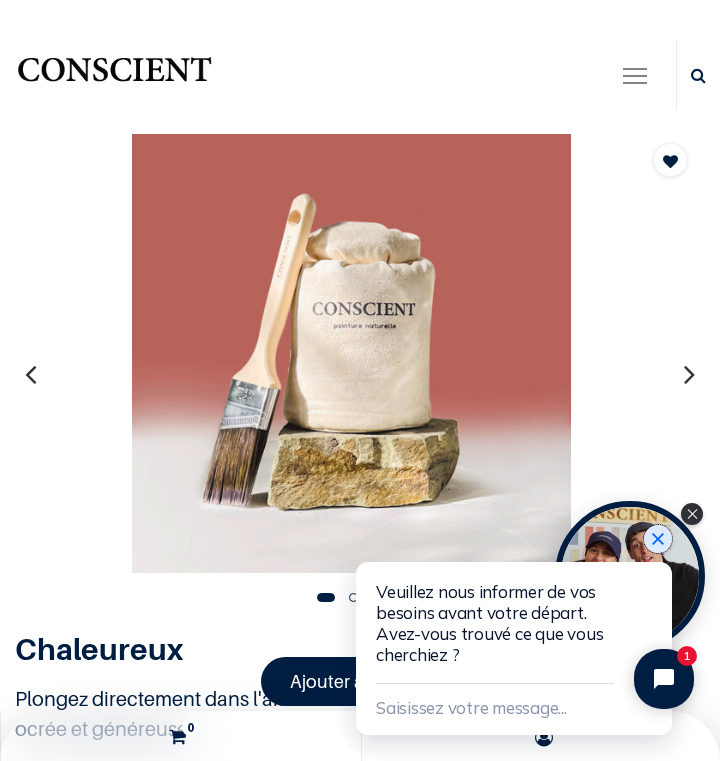 click 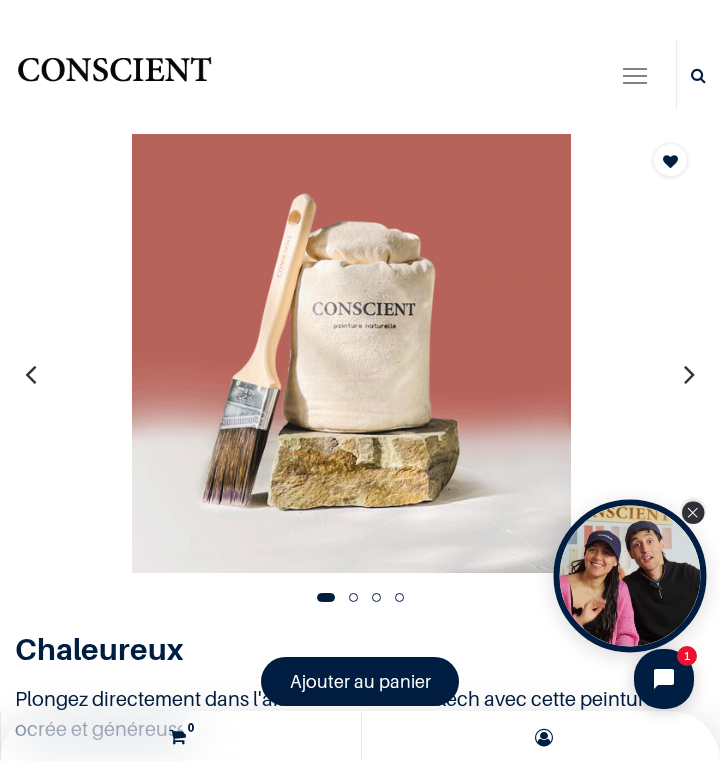 click 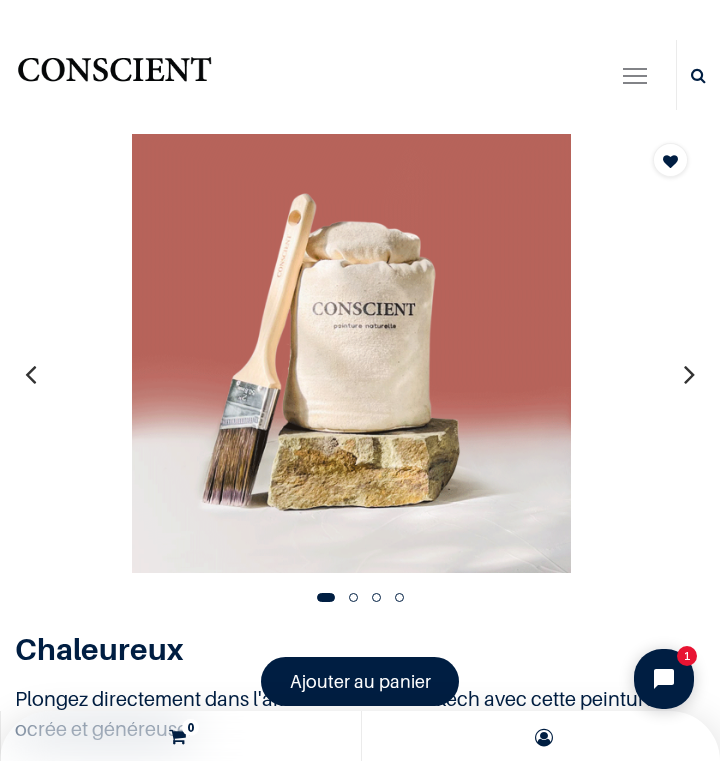 click at bounding box center (689, 374) 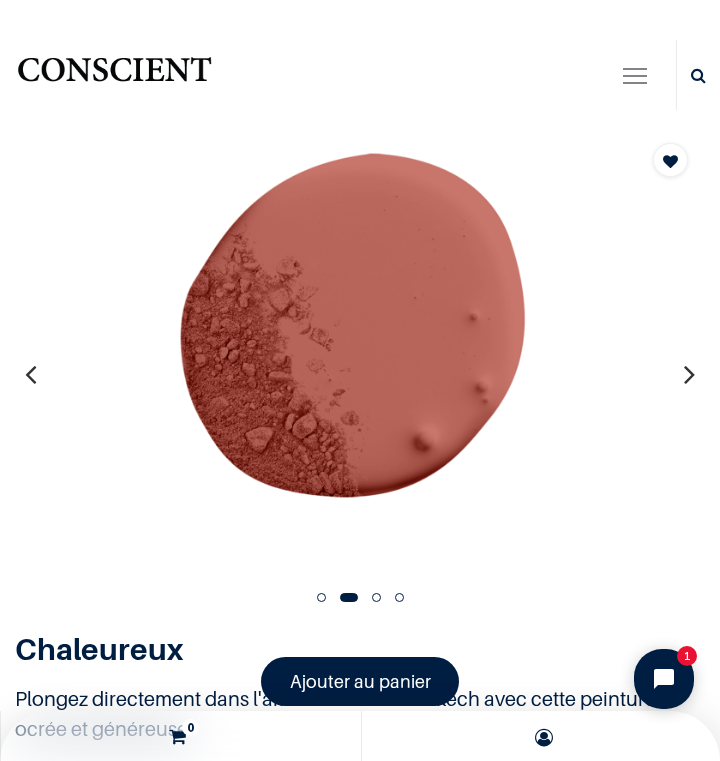 click at bounding box center [689, 374] 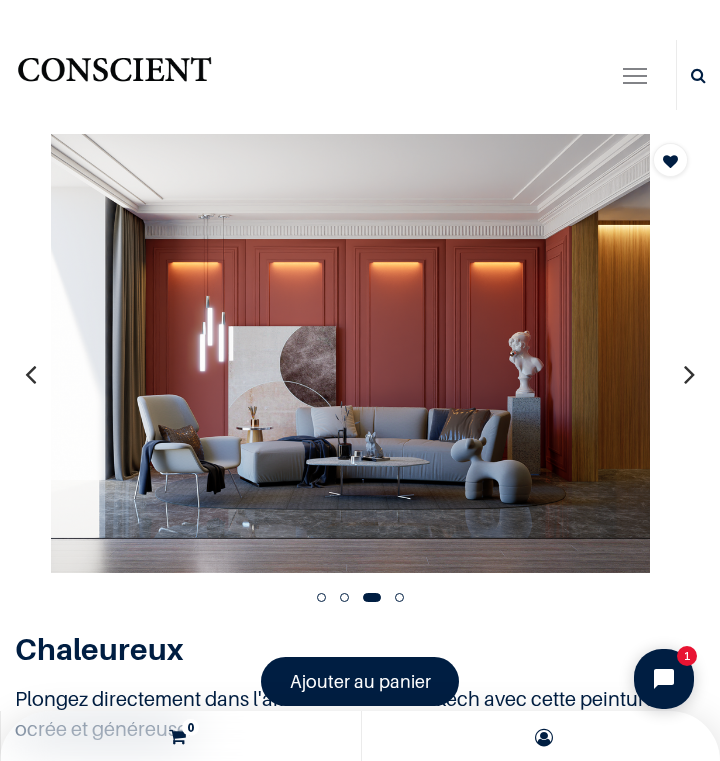 type 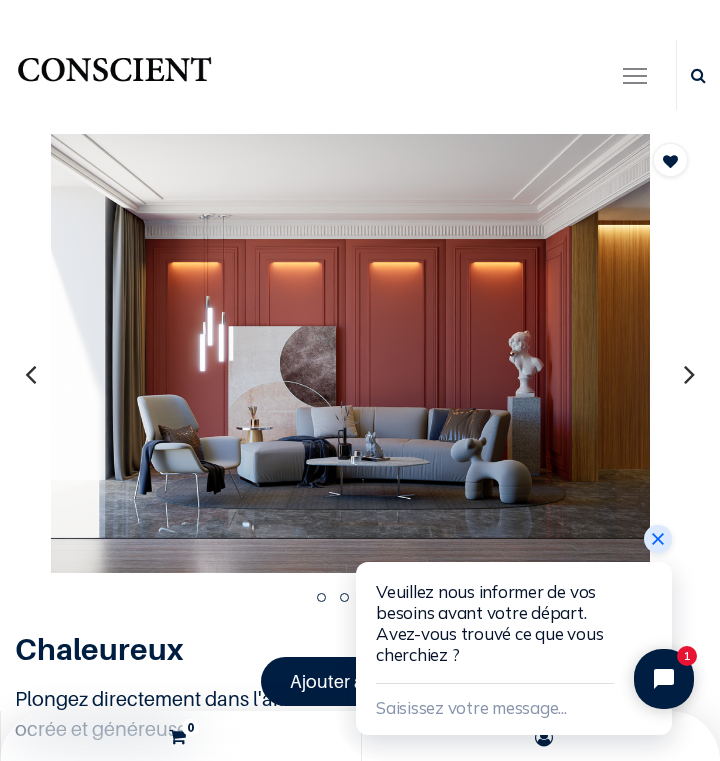 click 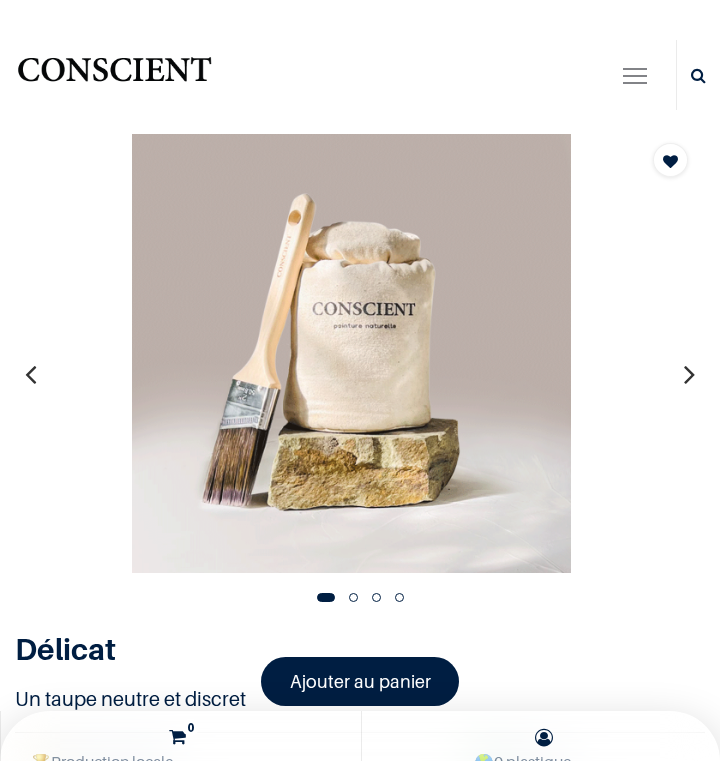 scroll, scrollTop: 0, scrollLeft: 0, axis: both 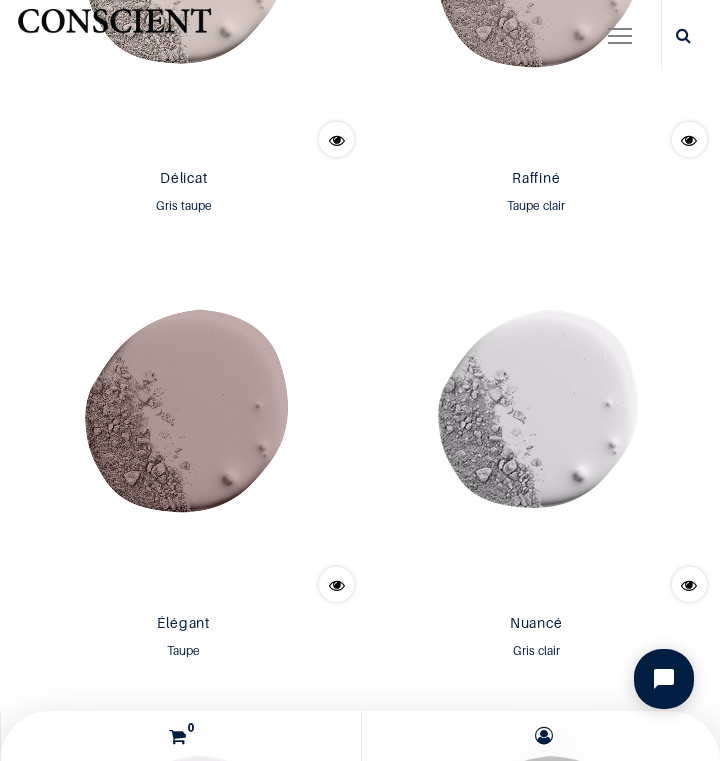 click on "Raffiné
Taupe clair
39,90  €
39,90  €
39,90  €
39.9
EUR" at bounding box center [536, 203] 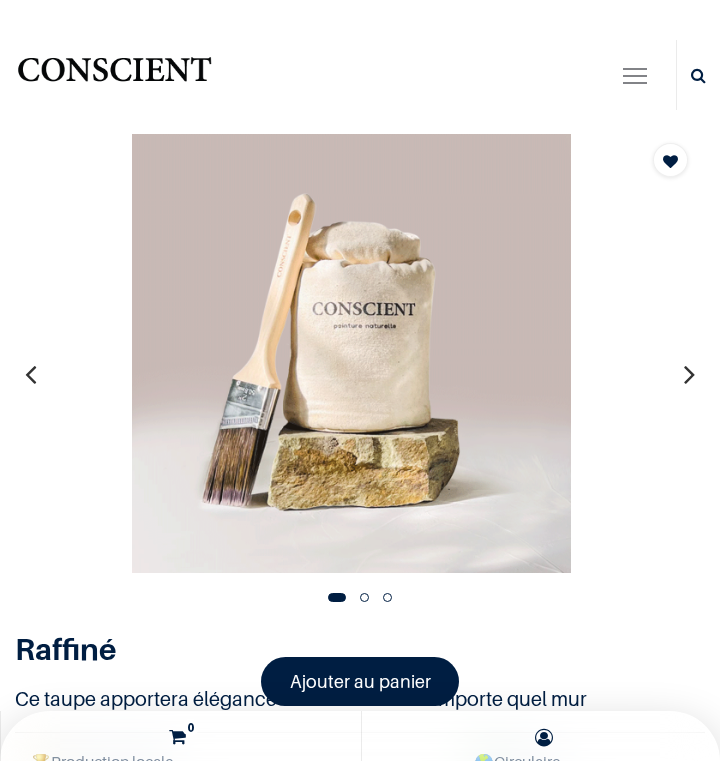 scroll, scrollTop: 0, scrollLeft: 0, axis: both 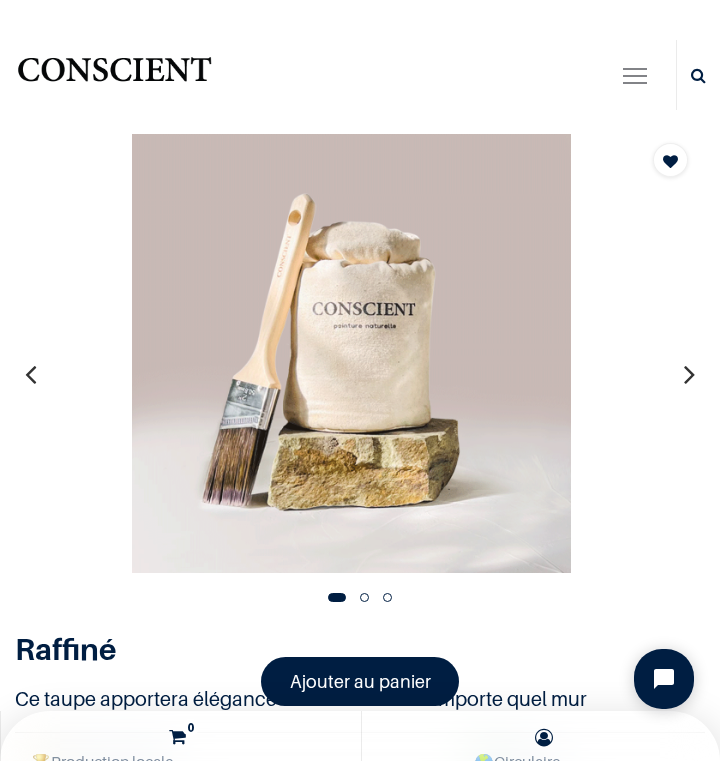 click at bounding box center (689, 374) 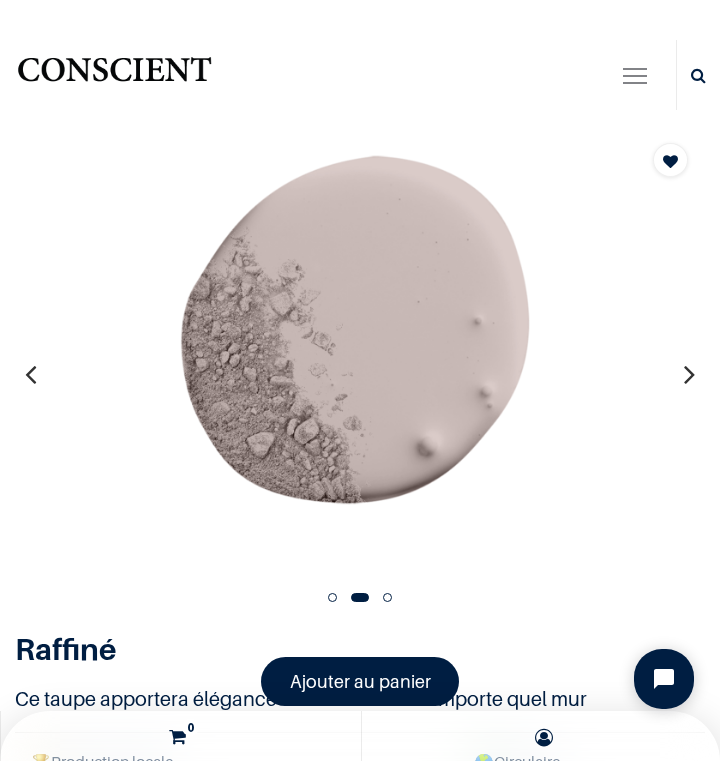click at bounding box center [689, 374] 